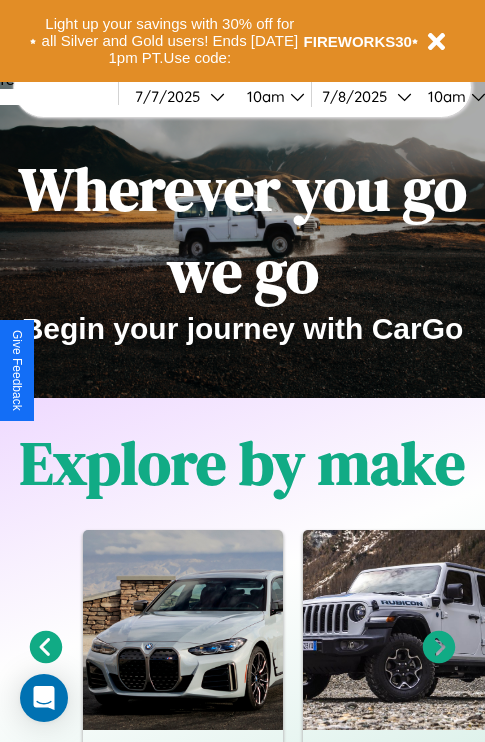 scroll, scrollTop: 308, scrollLeft: 0, axis: vertical 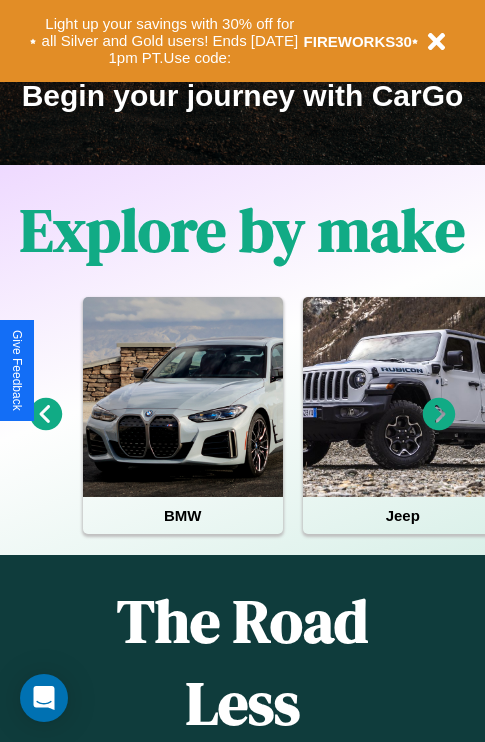 click 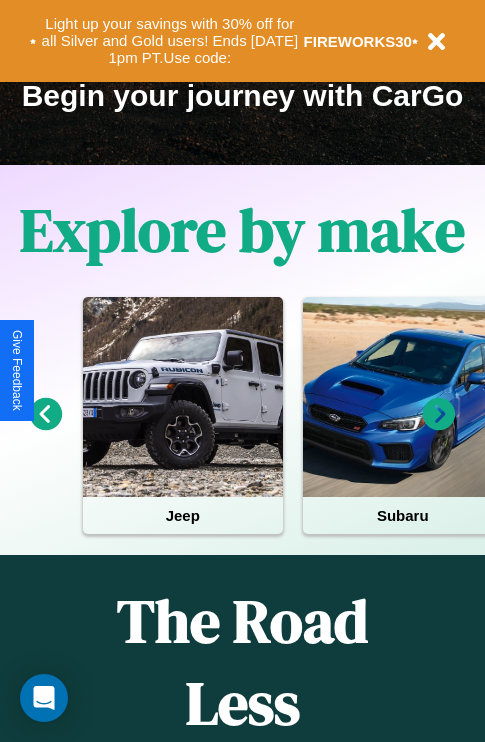 click 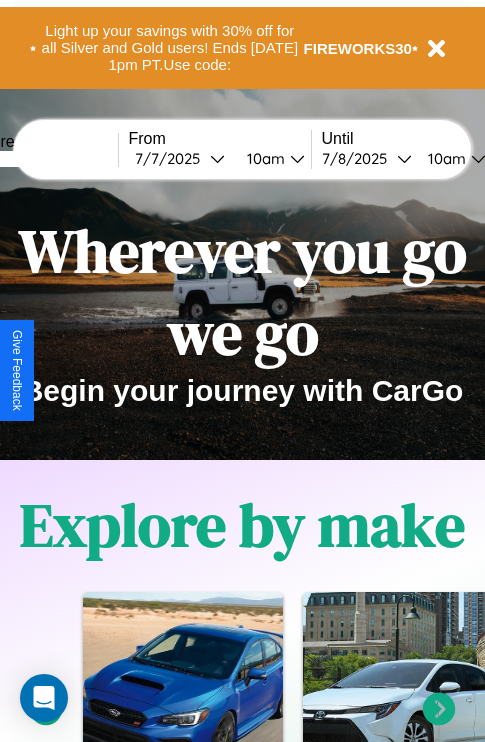 scroll, scrollTop: 0, scrollLeft: 0, axis: both 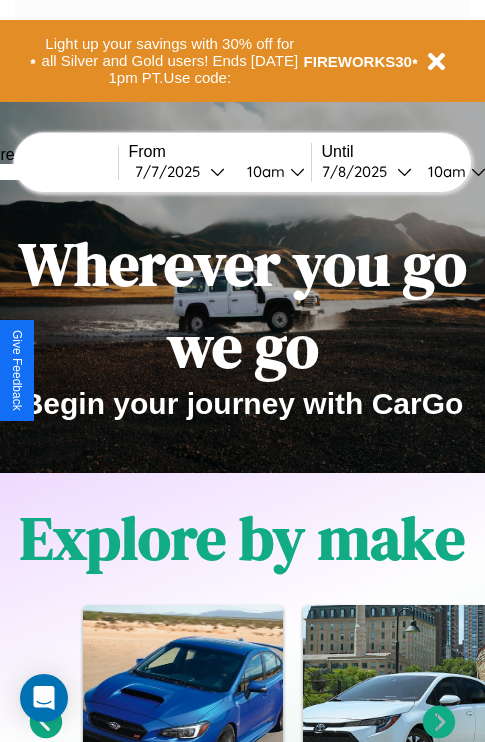 click at bounding box center [43, 172] 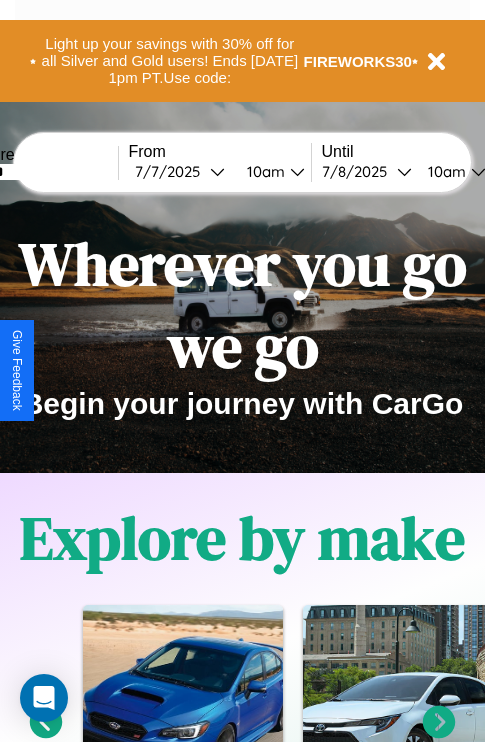 type on "******" 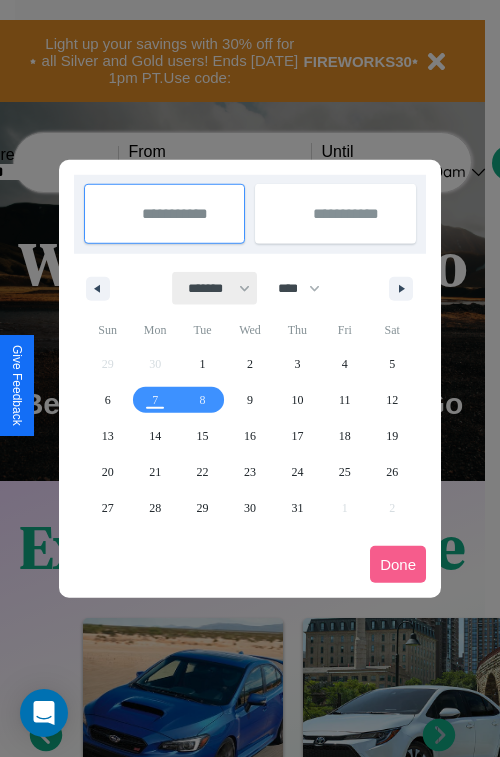 click on "******* ******** ***** ***** *** **** **** ****** ********* ******* ******** ********" at bounding box center (215, 288) 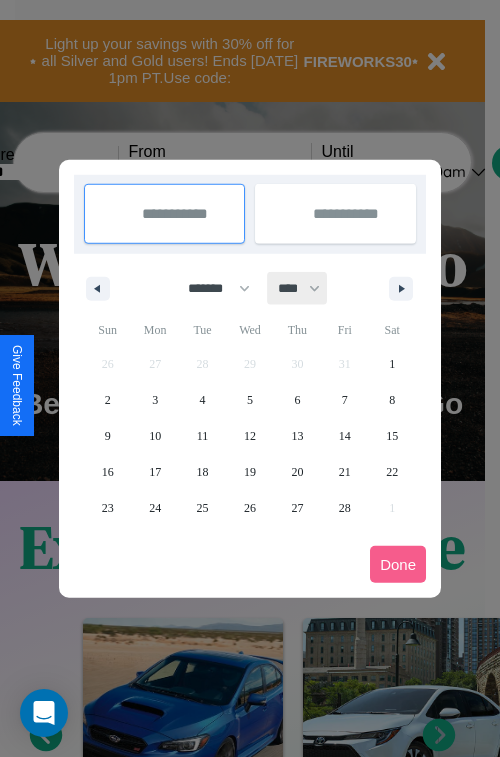 click on "**** **** **** **** **** **** **** **** **** **** **** **** **** **** **** **** **** **** **** **** **** **** **** **** **** **** **** **** **** **** **** **** **** **** **** **** **** **** **** **** **** **** **** **** **** **** **** **** **** **** **** **** **** **** **** **** **** **** **** **** **** **** **** **** **** **** **** **** **** **** **** **** **** **** **** **** **** **** **** **** **** **** **** **** **** **** **** **** **** **** **** **** **** **** **** **** **** **** **** **** **** **** **** **** **** **** **** **** **** **** **** **** **** **** **** **** **** **** **** **** ****" at bounding box center [298, 288] 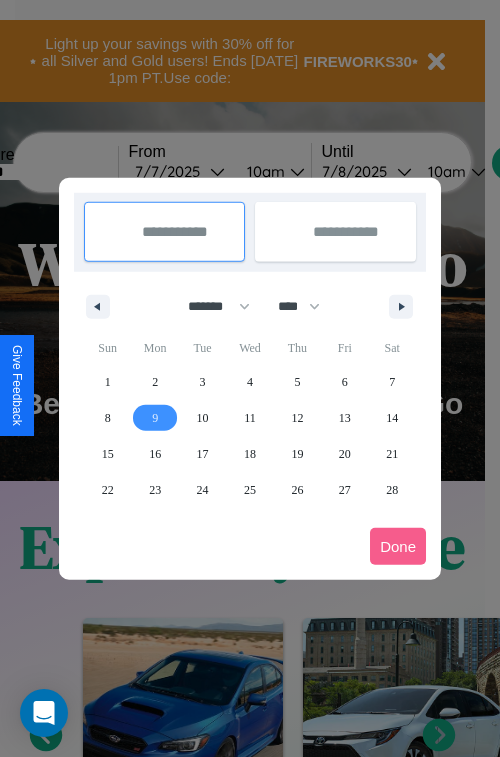 click on "9" at bounding box center [155, 418] 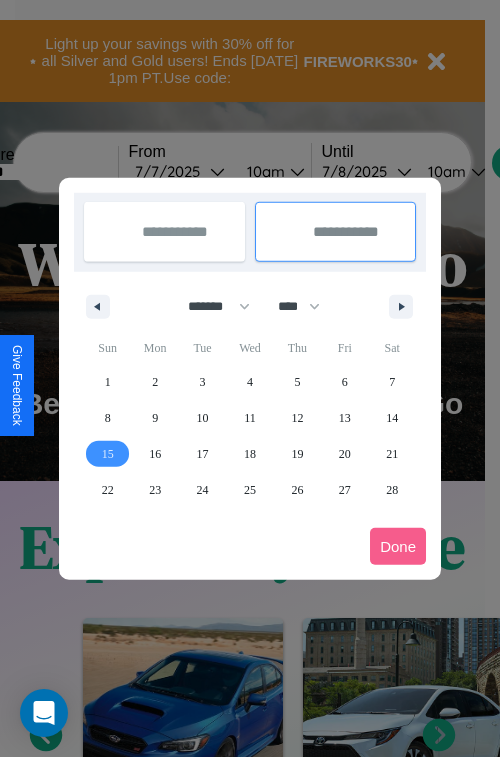 click on "15" at bounding box center [108, 454] 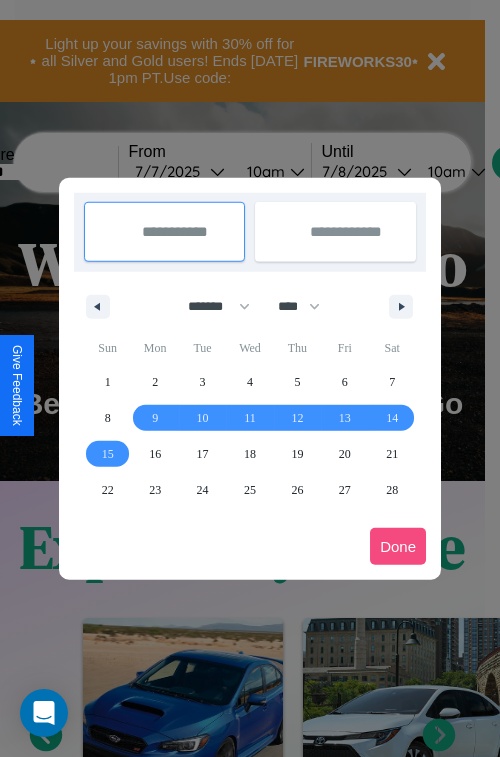 click on "Done" at bounding box center [398, 546] 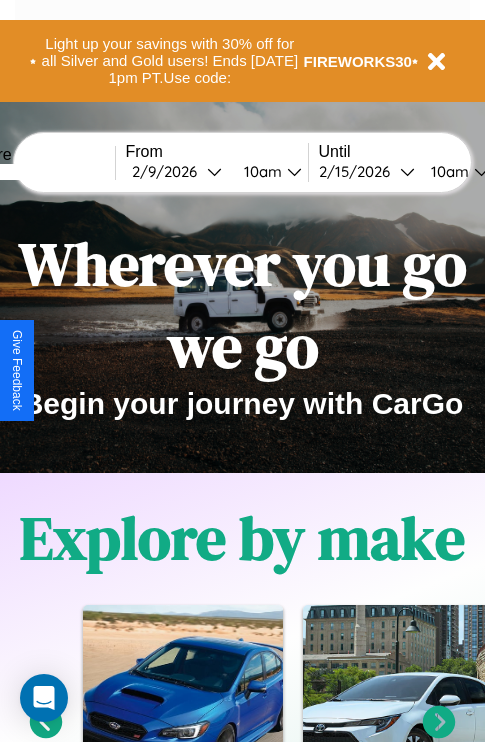scroll, scrollTop: 0, scrollLeft: 71, axis: horizontal 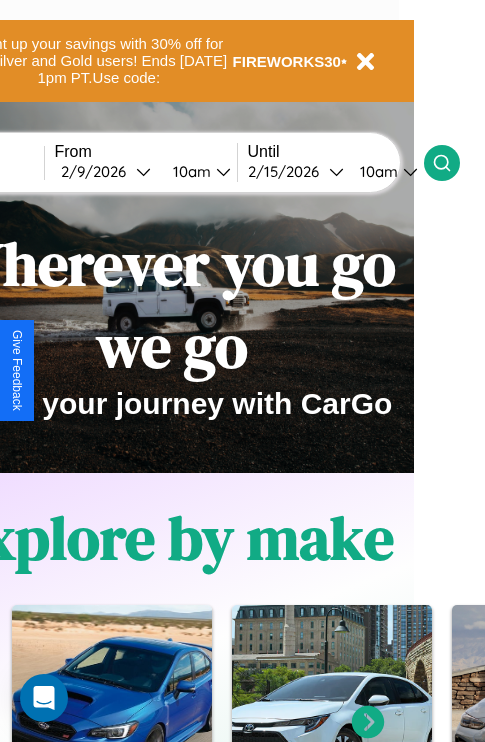 click 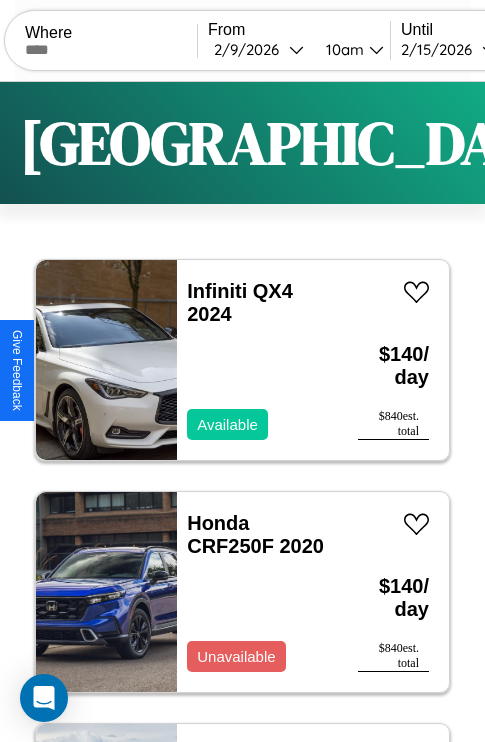 scroll, scrollTop: 95, scrollLeft: 0, axis: vertical 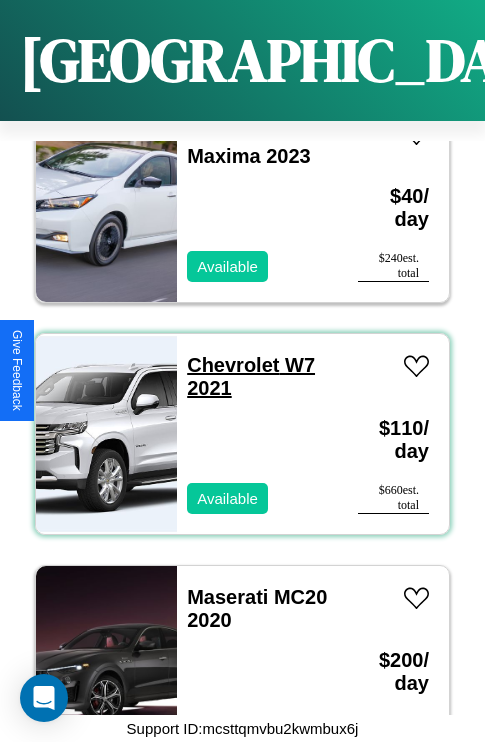 click on "Chevrolet   W7   2021" at bounding box center [251, 376] 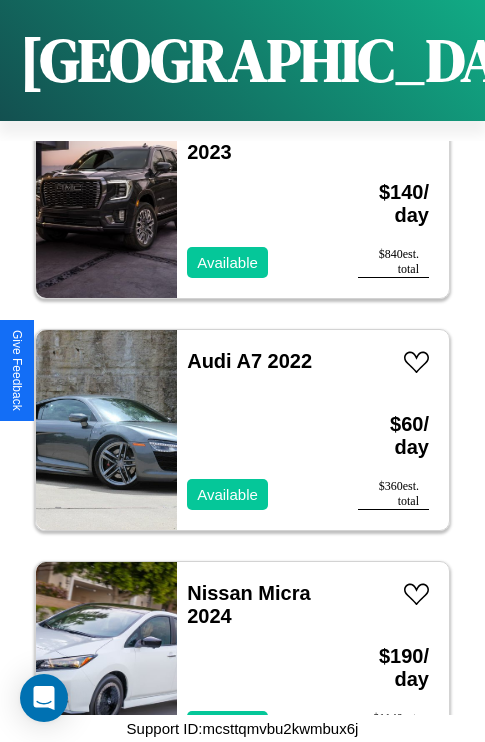 scroll, scrollTop: 6339, scrollLeft: 0, axis: vertical 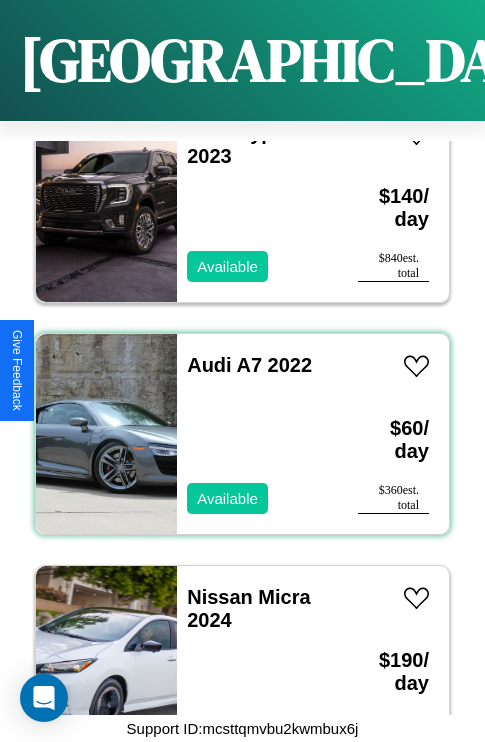 click on "Audi   A7   2022 Available" at bounding box center [257, 434] 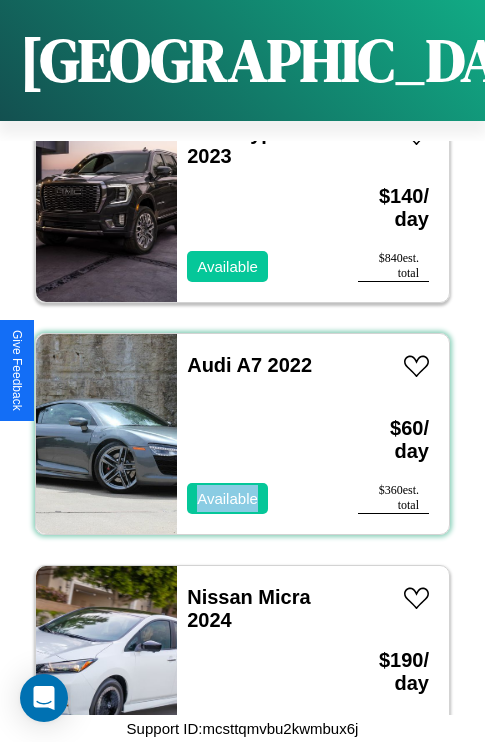 click on "Audi   A7   2022 Available" at bounding box center [257, 434] 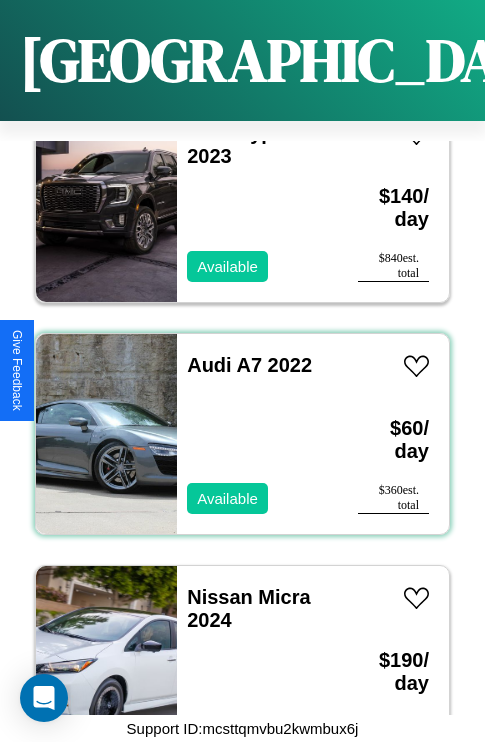 click on "Audi   A7   2022 Available" at bounding box center [257, 434] 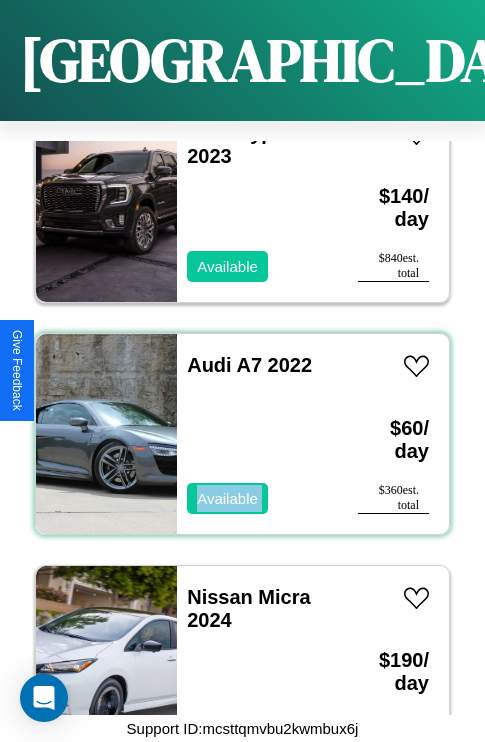 click on "Audi   A7   2022 Available" at bounding box center [257, 434] 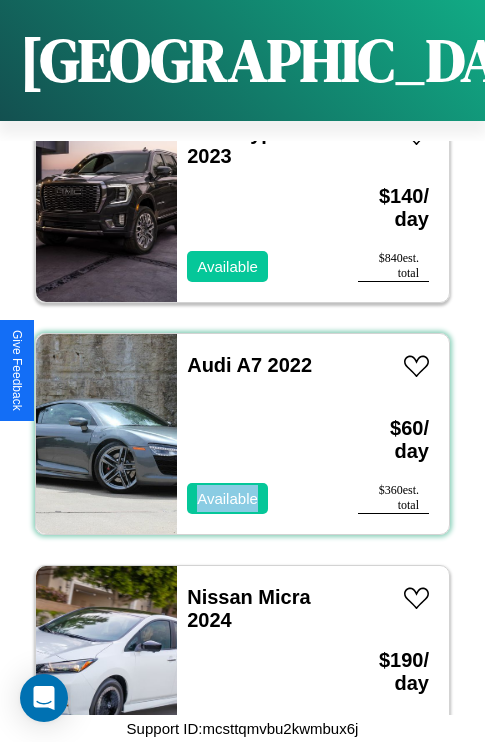 click on "Audi   A7   2022 Available" at bounding box center [257, 434] 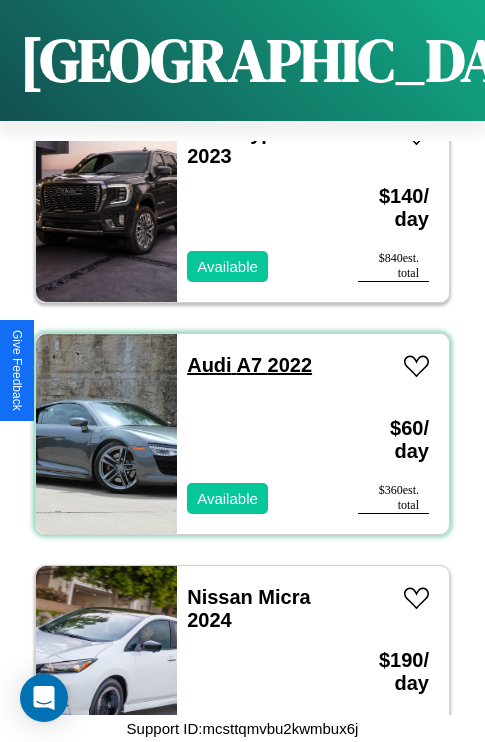 click on "Audi   A7   2022" at bounding box center (249, 365) 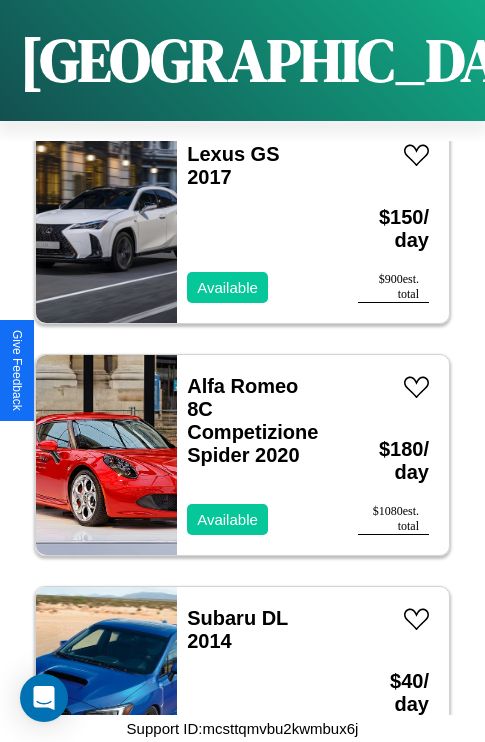 scroll, scrollTop: 25827, scrollLeft: 0, axis: vertical 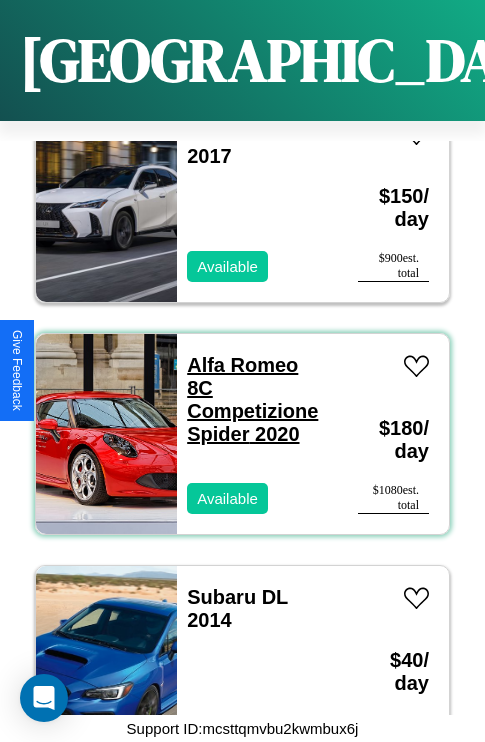 click on "Alfa Romeo   8C Competizione Spider   2020" at bounding box center [252, 399] 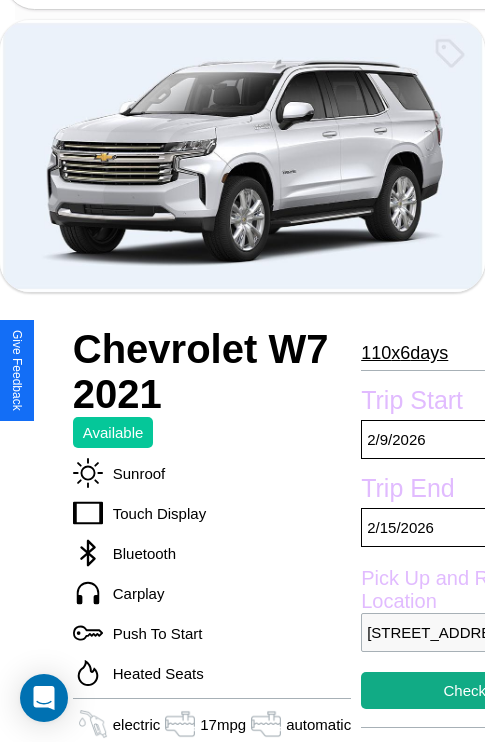 scroll, scrollTop: 62, scrollLeft: 0, axis: vertical 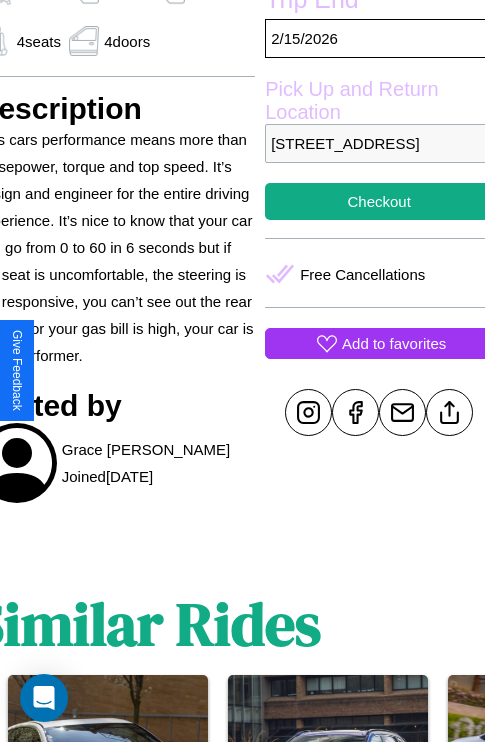 click on "Add to favorites" at bounding box center [394, 343] 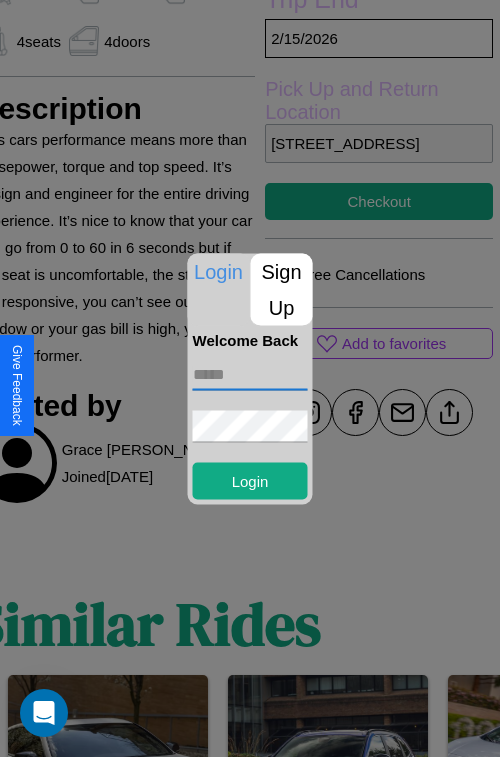click at bounding box center [250, 374] 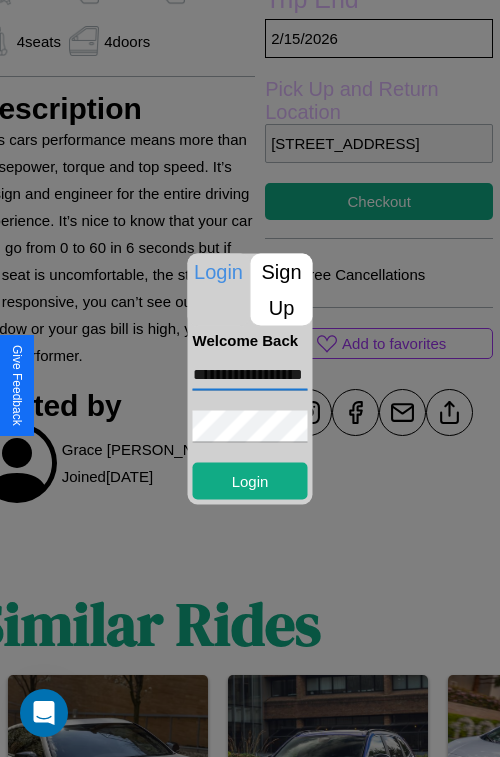 scroll, scrollTop: 0, scrollLeft: 37, axis: horizontal 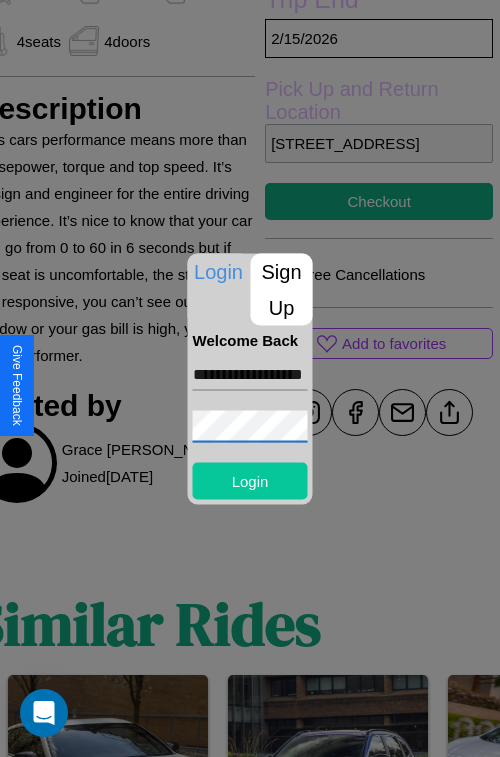 click on "Login" at bounding box center [250, 480] 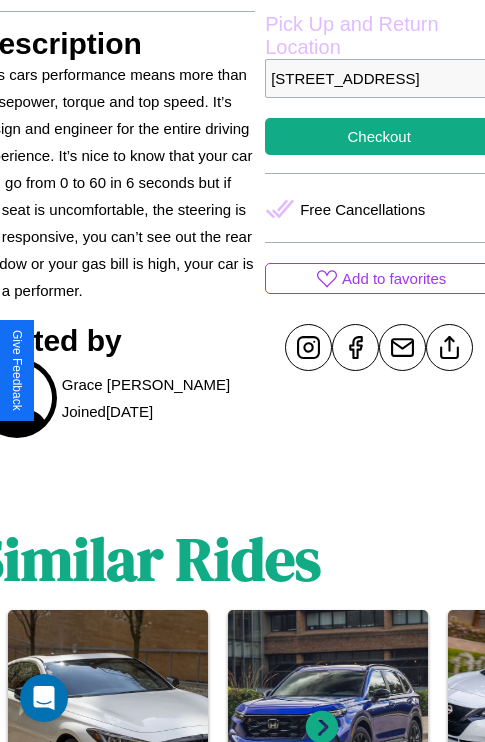 scroll, scrollTop: 669, scrollLeft: 96, axis: both 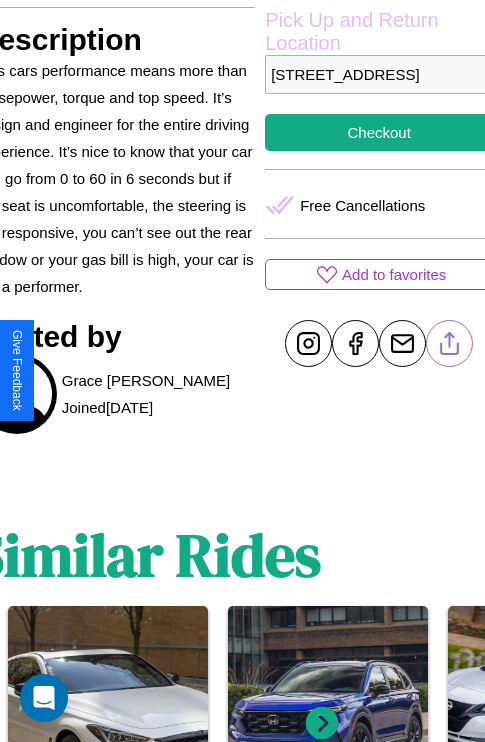 click 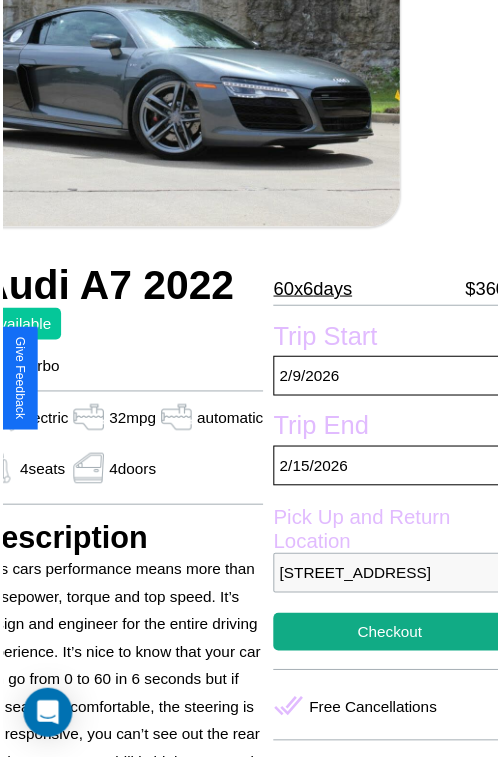 scroll, scrollTop: 180, scrollLeft: 96, axis: both 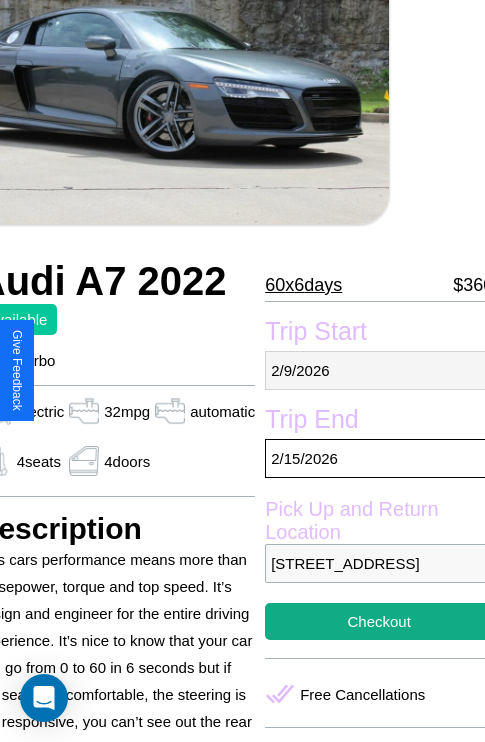 click on "[DATE]" at bounding box center [379, 370] 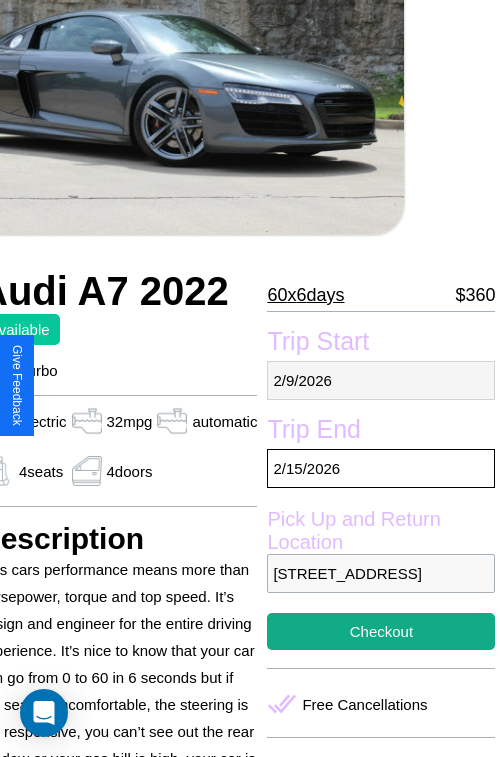 select on "*" 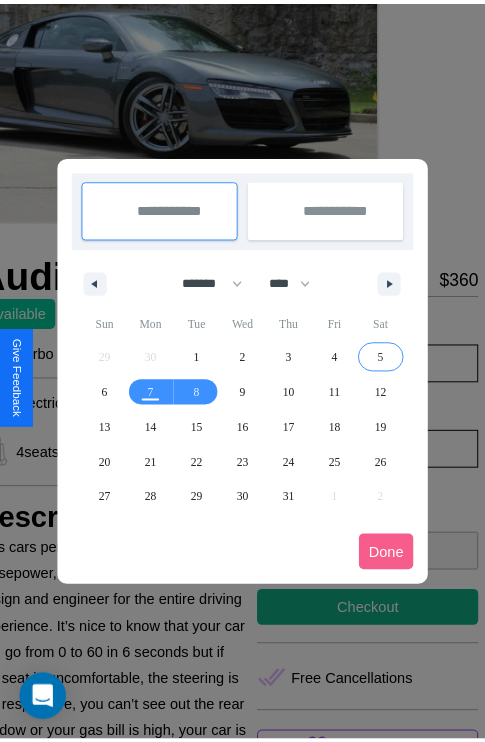 scroll, scrollTop: 0, scrollLeft: 96, axis: horizontal 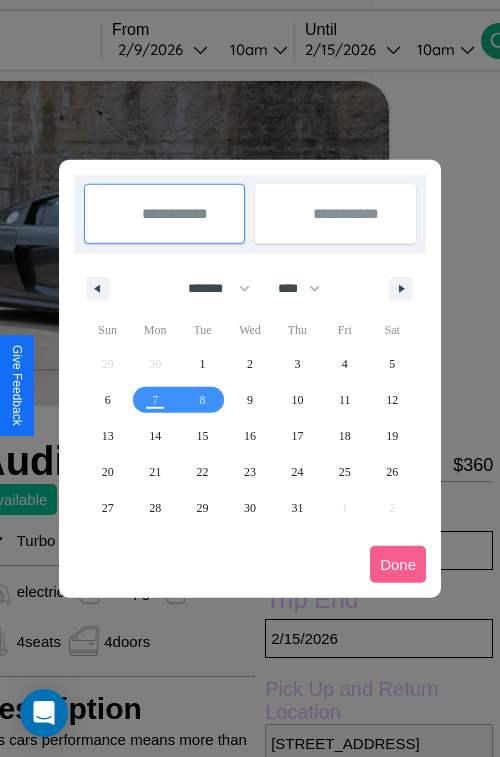 click at bounding box center (250, 378) 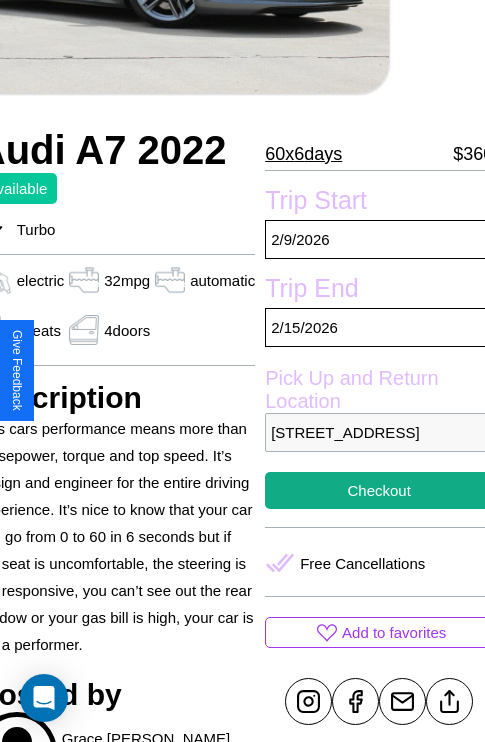 scroll, scrollTop: 458, scrollLeft: 96, axis: both 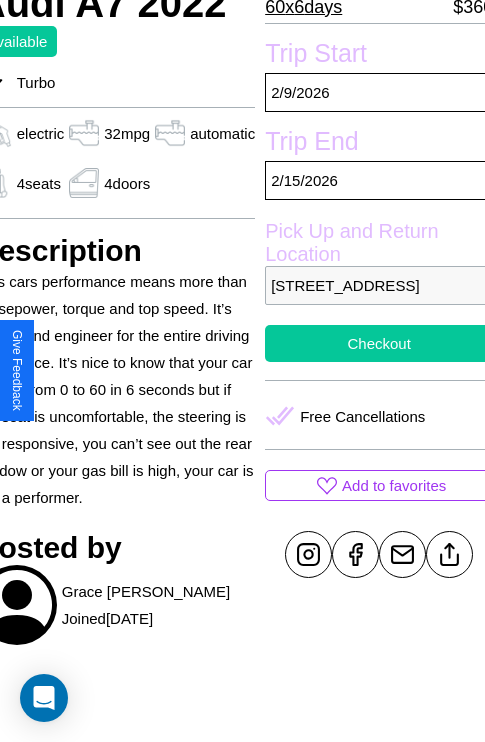 click on "Checkout" at bounding box center (379, 343) 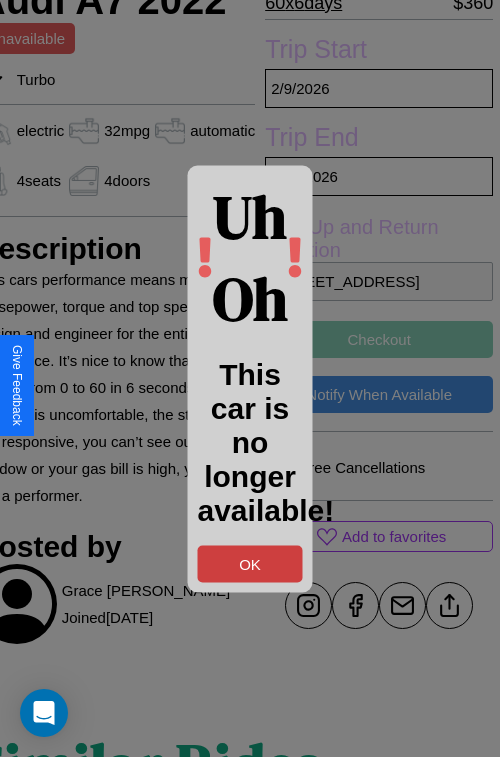click on "OK" at bounding box center [250, 563] 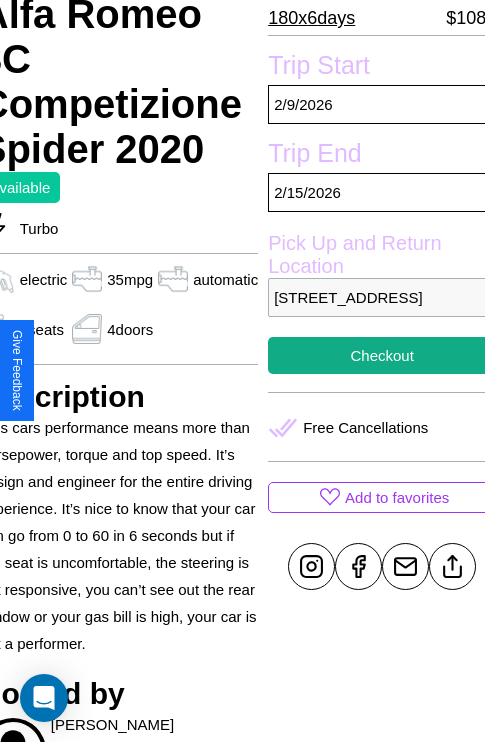 scroll, scrollTop: 458, scrollLeft: 96, axis: both 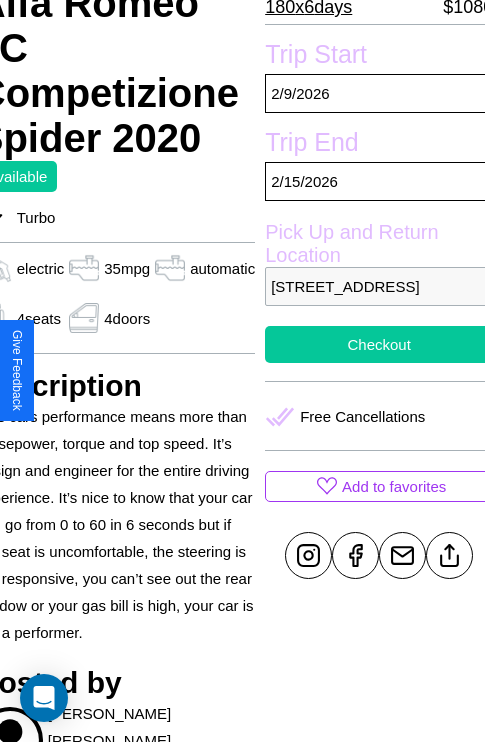 click on "Checkout" at bounding box center [379, 344] 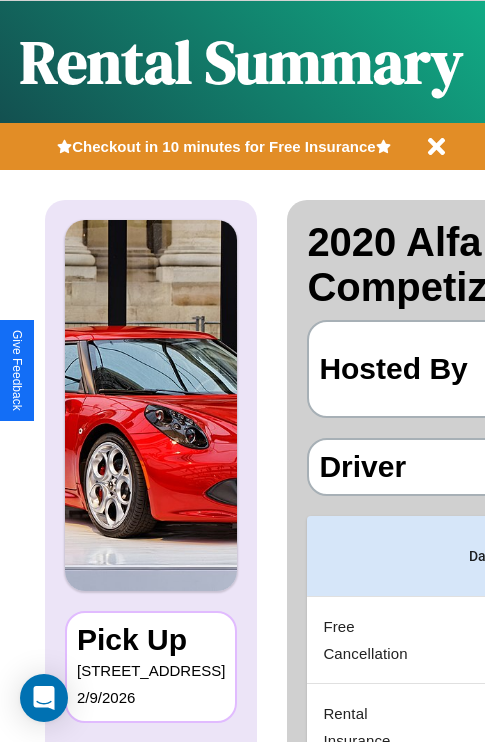 scroll, scrollTop: 4, scrollLeft: 378, axis: both 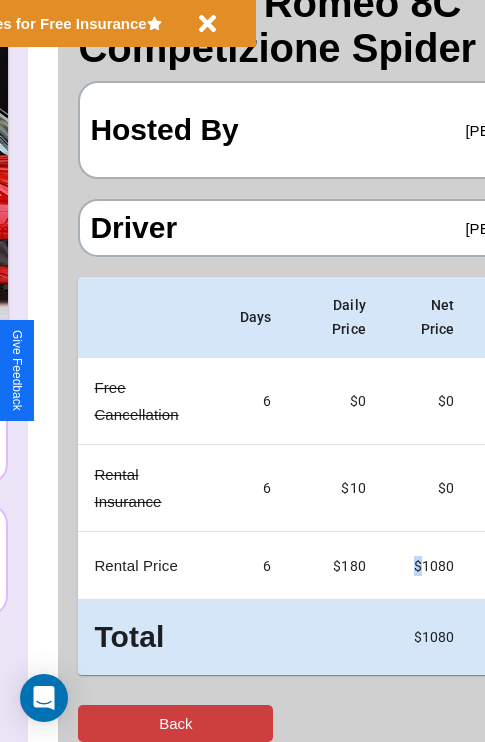 click on "Back" at bounding box center (175, 723) 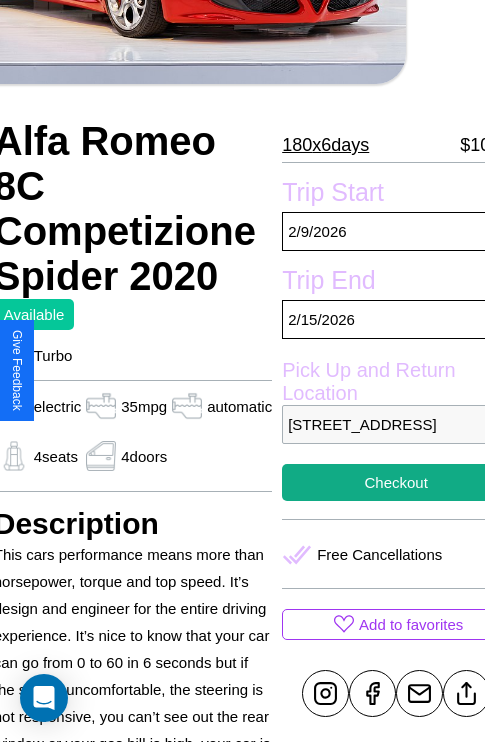 scroll, scrollTop: 387, scrollLeft: 96, axis: both 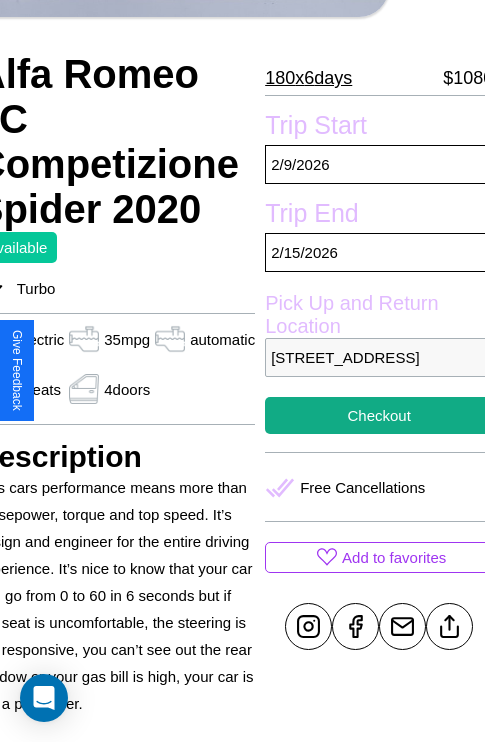 click on "1725 Park Avenue  Sydney New South Wales 77495 Australia" at bounding box center (379, 357) 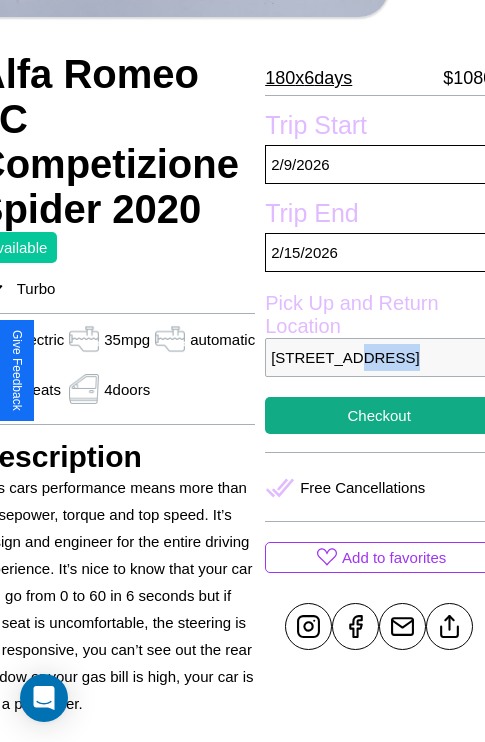 click on "1725 Park Avenue  Sydney New South Wales 77495 Australia" at bounding box center [379, 357] 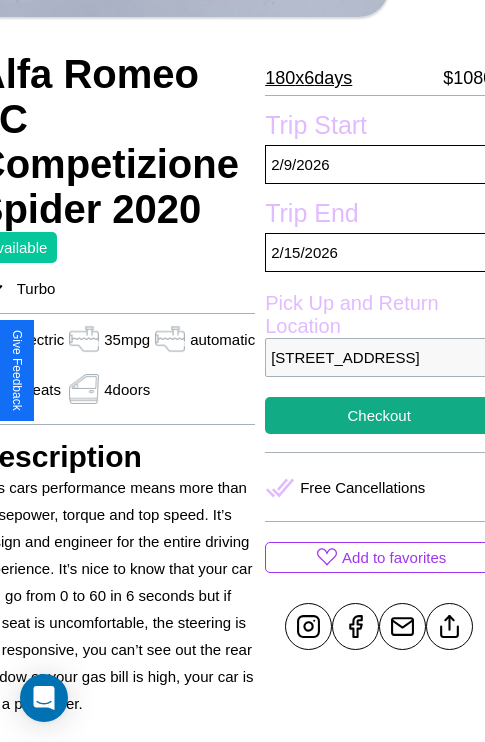 click on "1725 Park Avenue  Sydney New South Wales 77495 Australia" at bounding box center [379, 357] 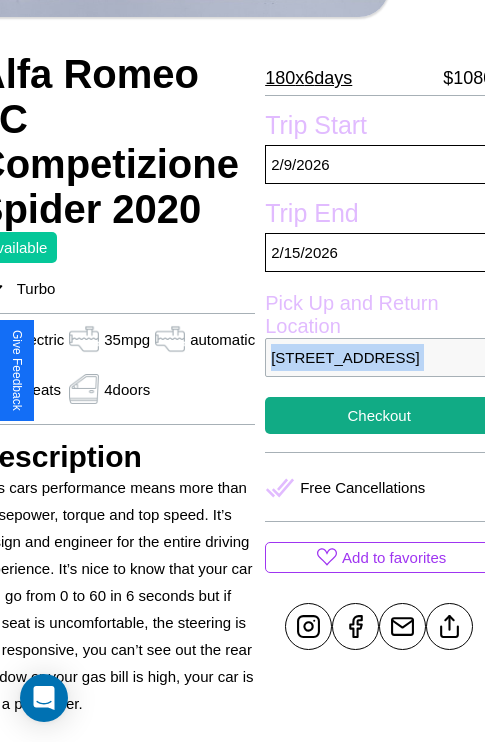 click on "1725 Park Avenue  Sydney New South Wales 77495 Australia" at bounding box center [379, 357] 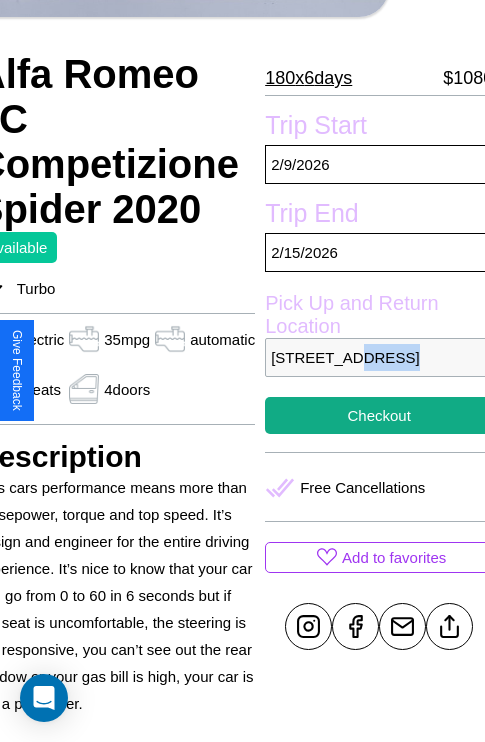click on "1725 Park Avenue  Sydney New South Wales 77495 Australia" at bounding box center (379, 357) 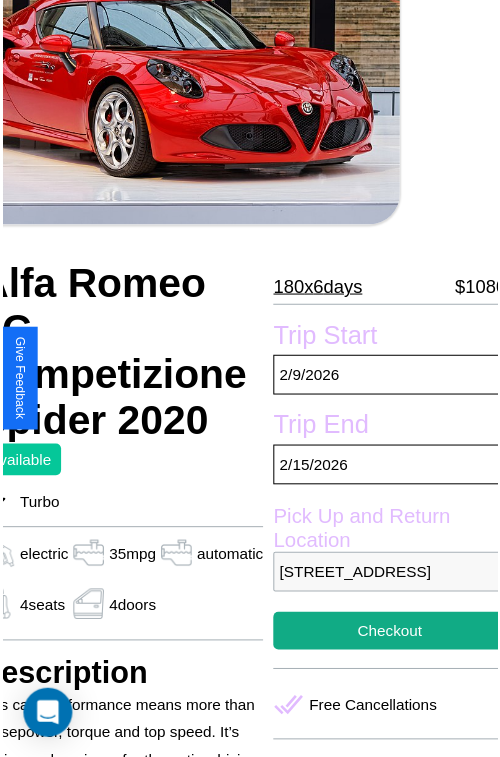 scroll, scrollTop: 180, scrollLeft: 96, axis: both 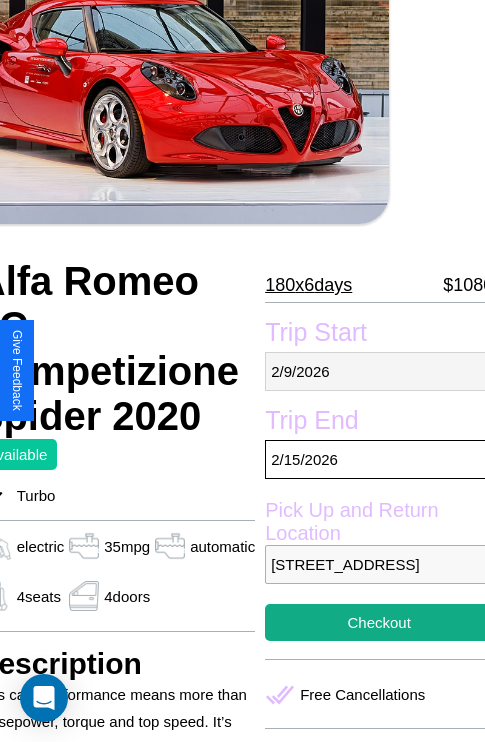 click on "[DATE]" at bounding box center [379, 371] 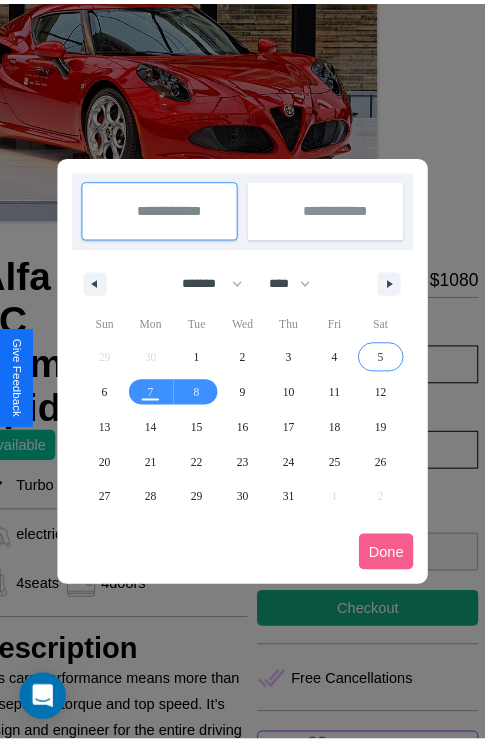 scroll, scrollTop: 0, scrollLeft: 96, axis: horizontal 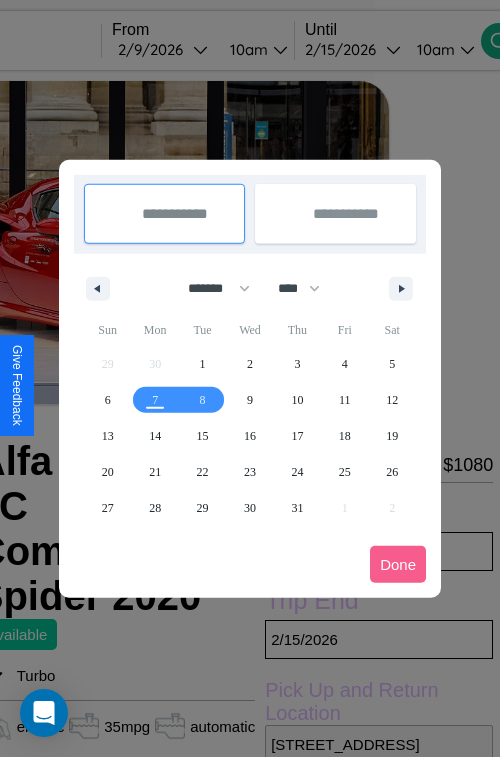 click at bounding box center (250, 378) 